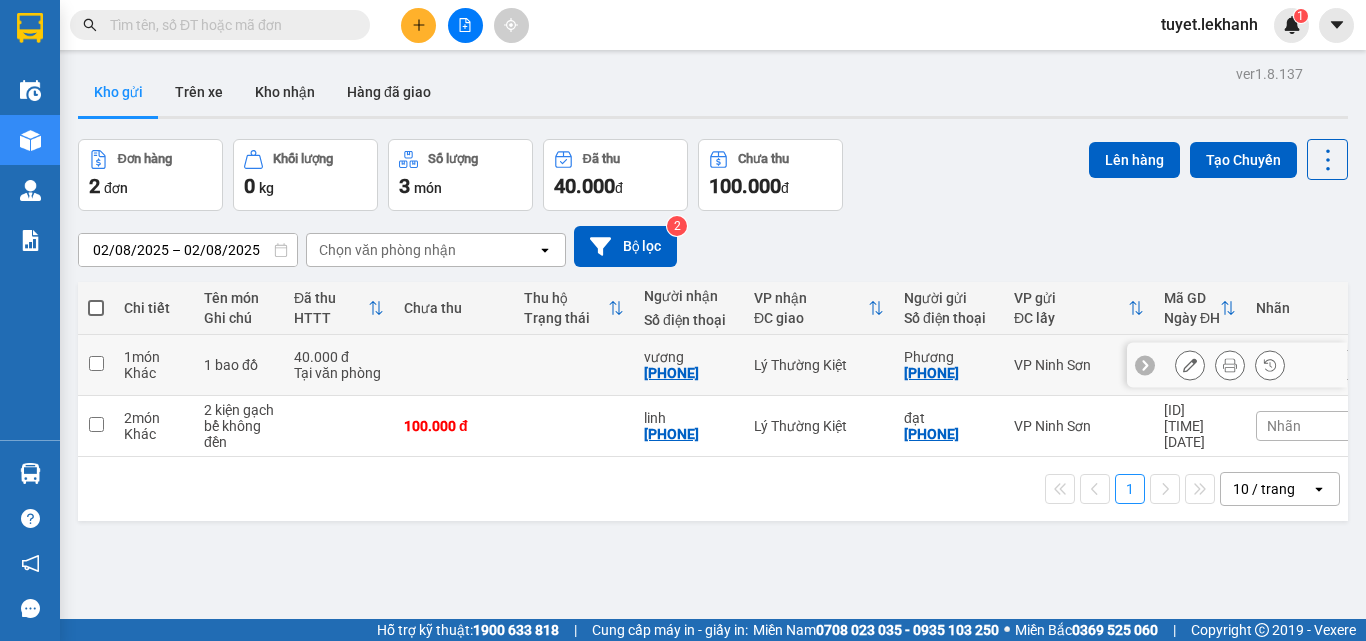 scroll, scrollTop: 0, scrollLeft: 0, axis: both 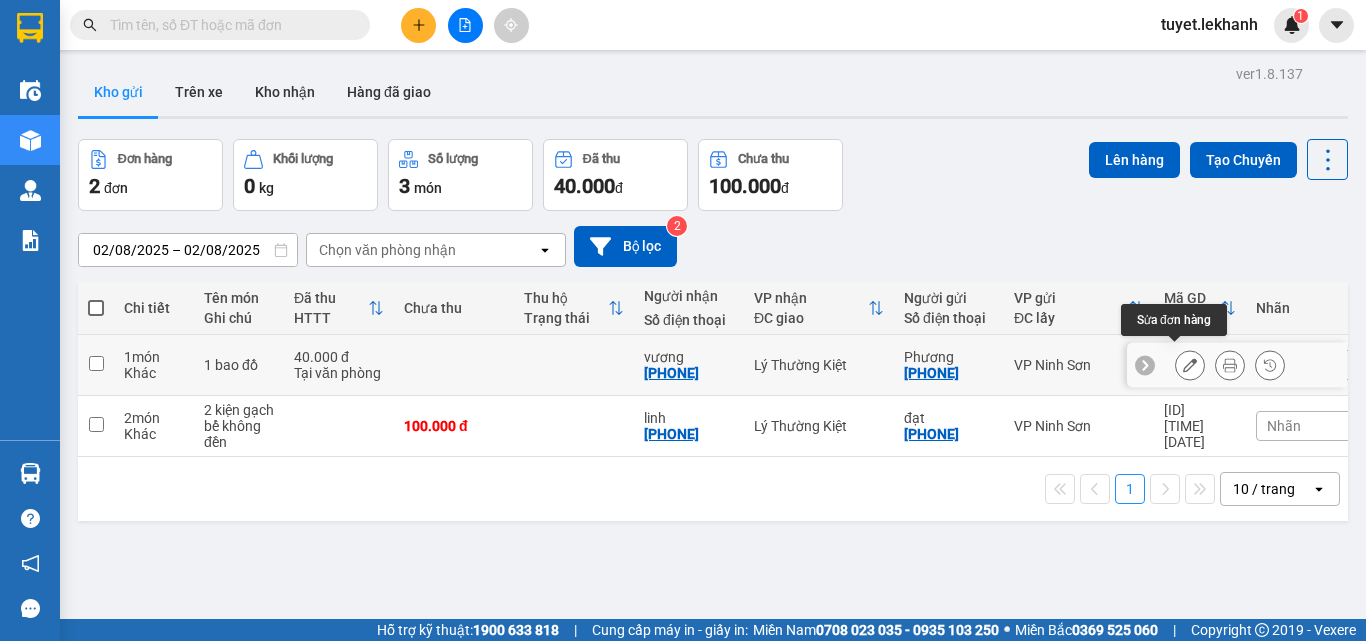 click 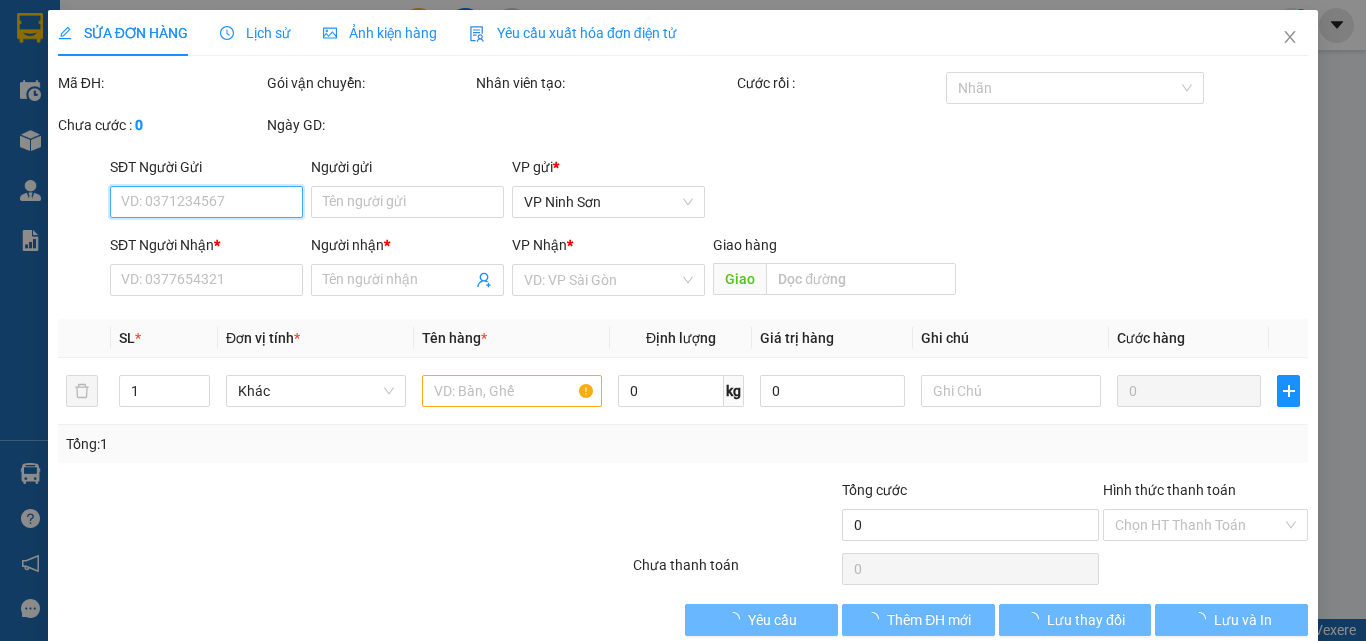 type on "[PHONE]" 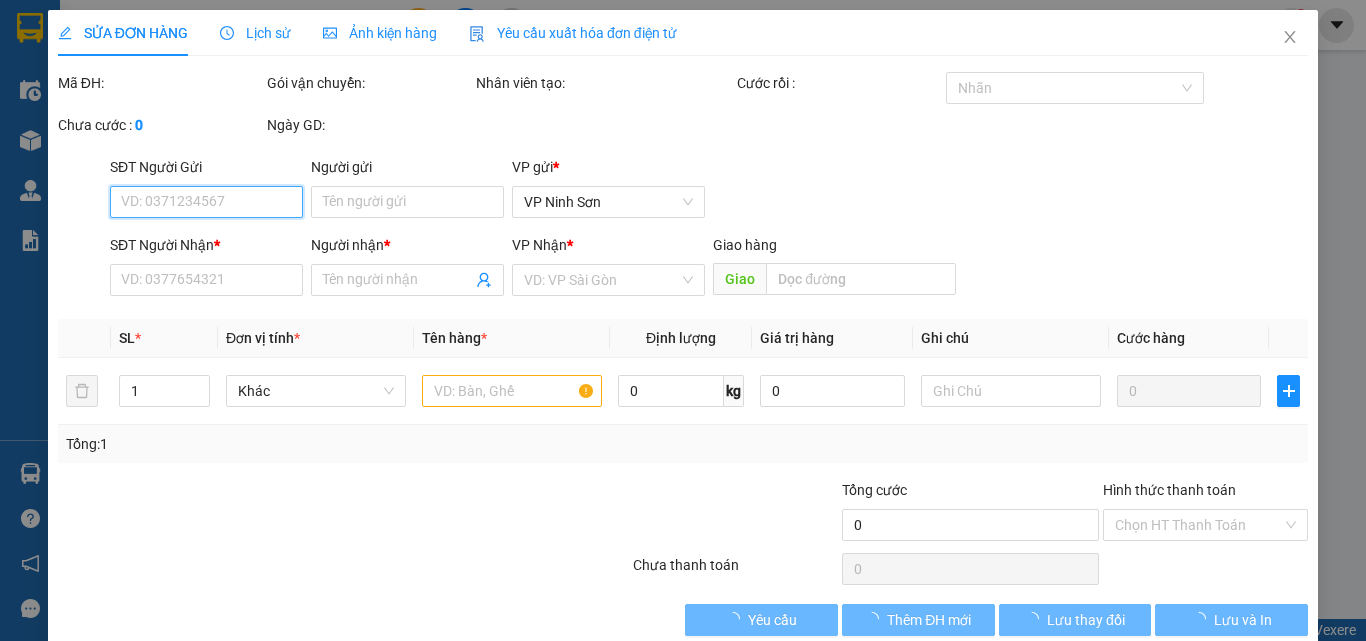 type on "Phương" 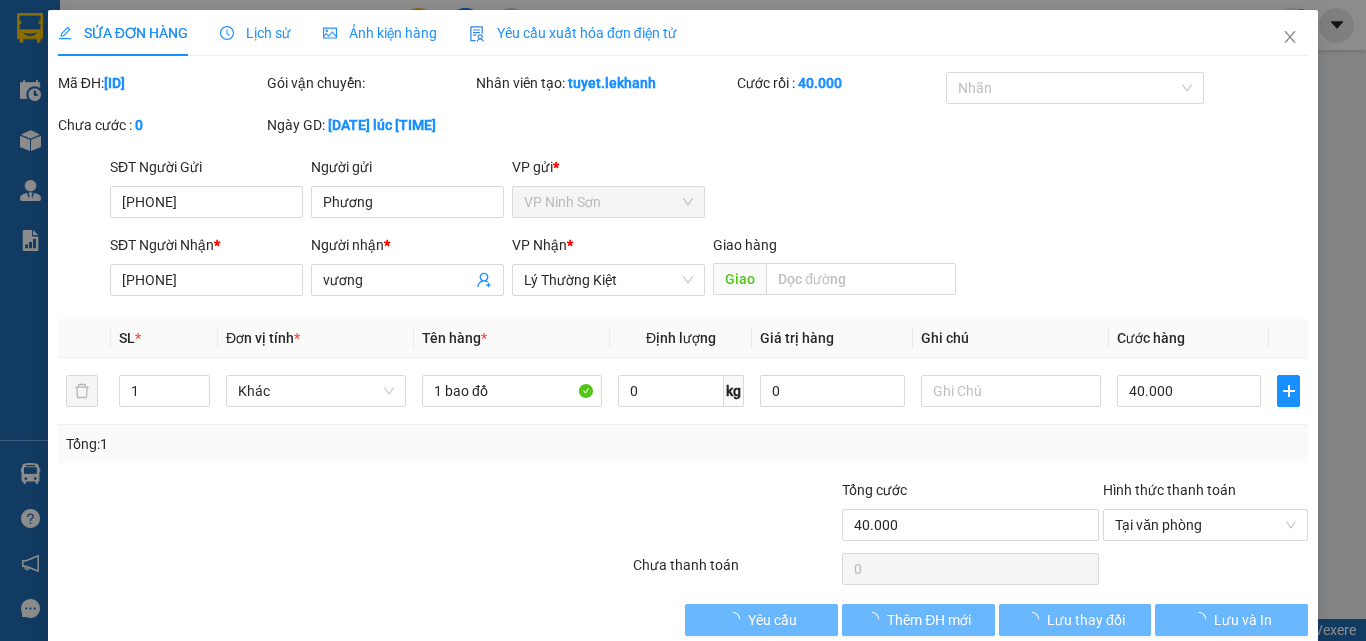 click on "Lịch sử" at bounding box center (255, 33) 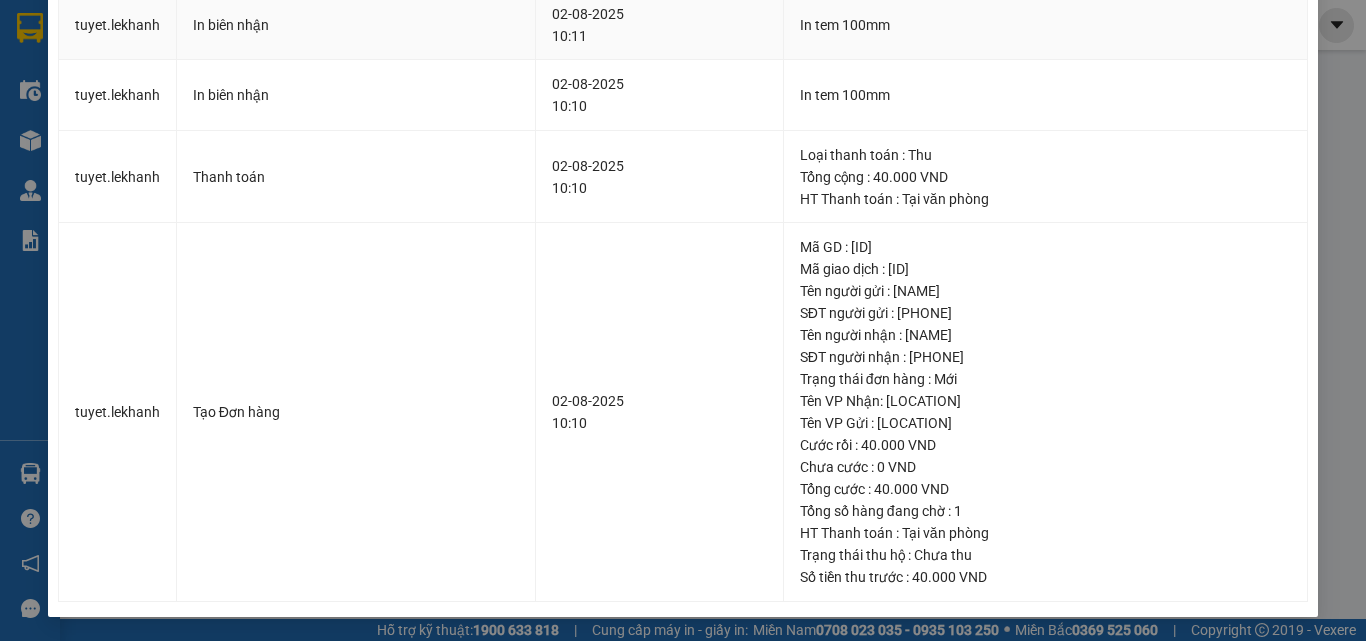 scroll, scrollTop: 0, scrollLeft: 0, axis: both 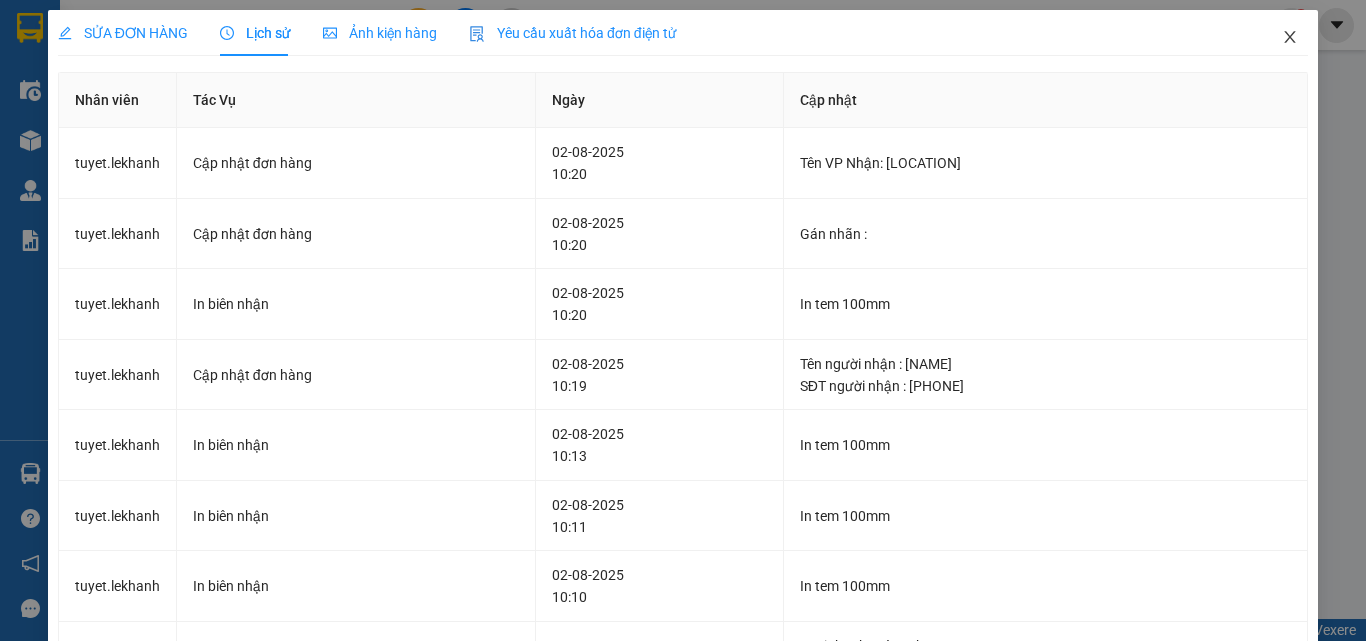 click 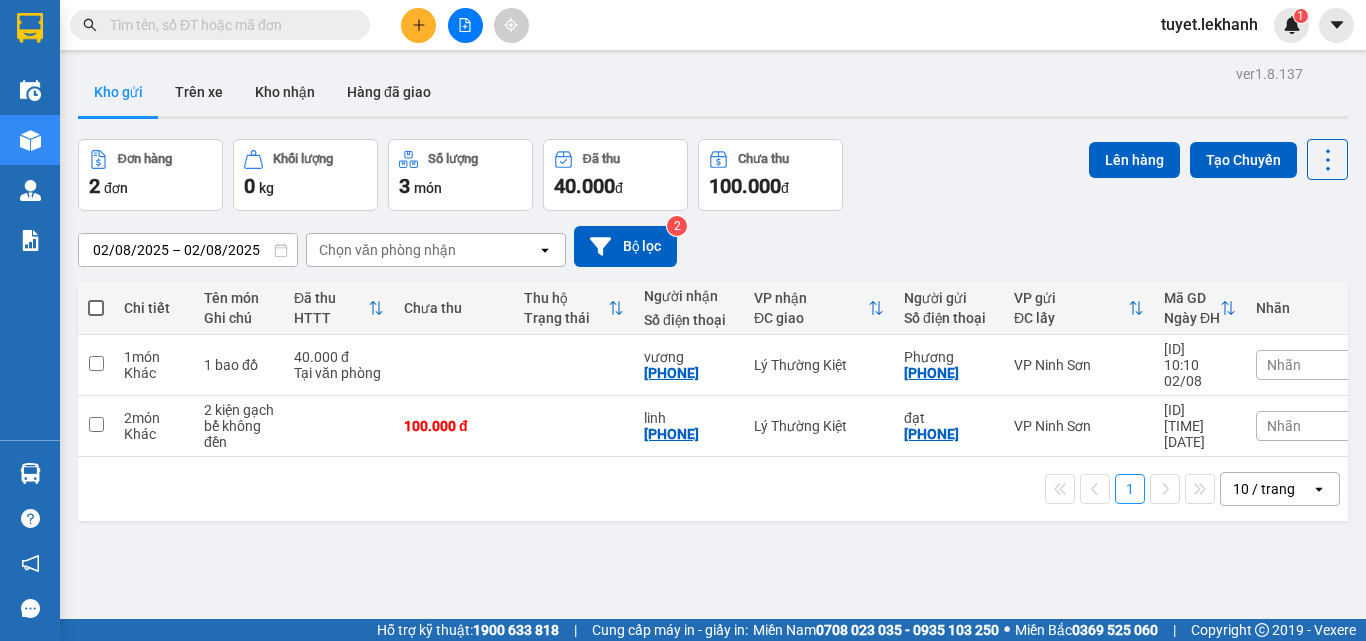 click at bounding box center (228, 25) 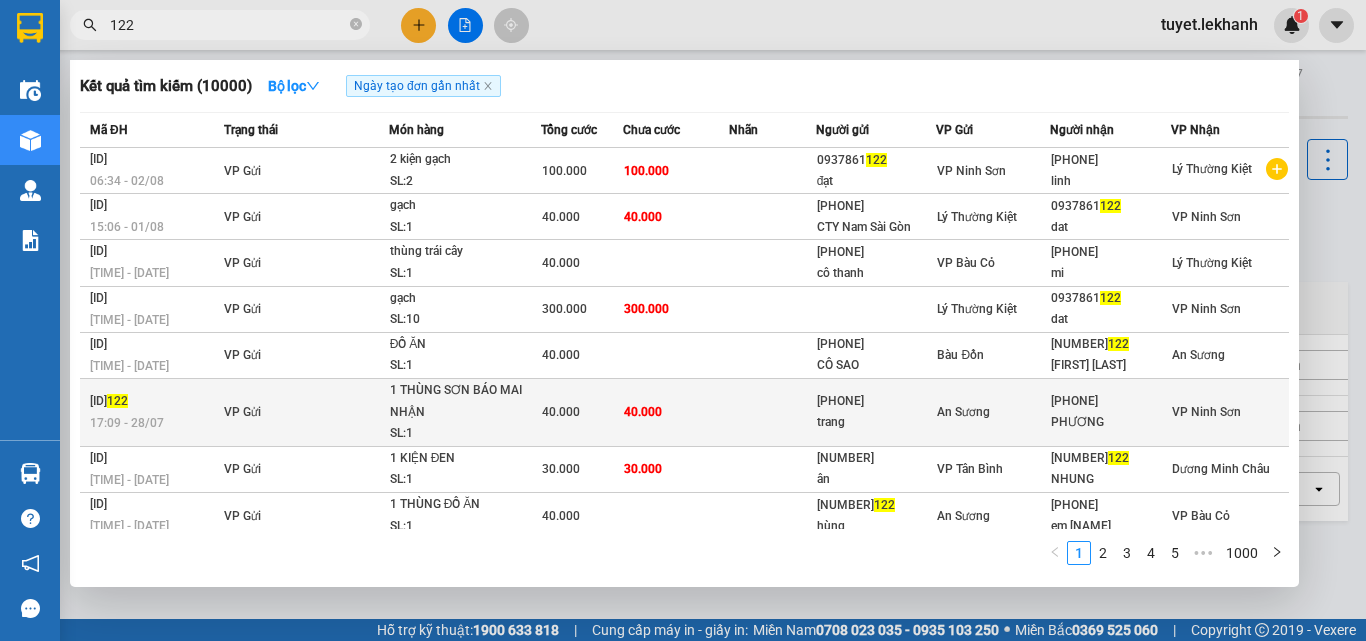 scroll, scrollTop: 100, scrollLeft: 0, axis: vertical 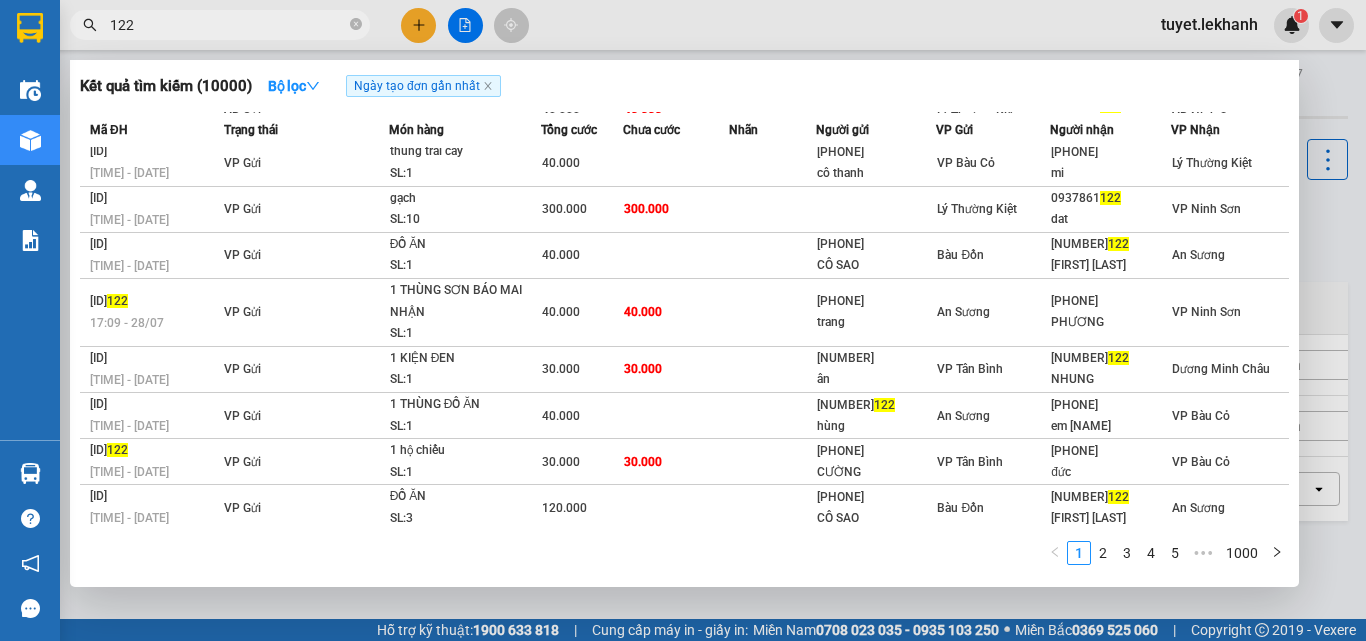 type on "122" 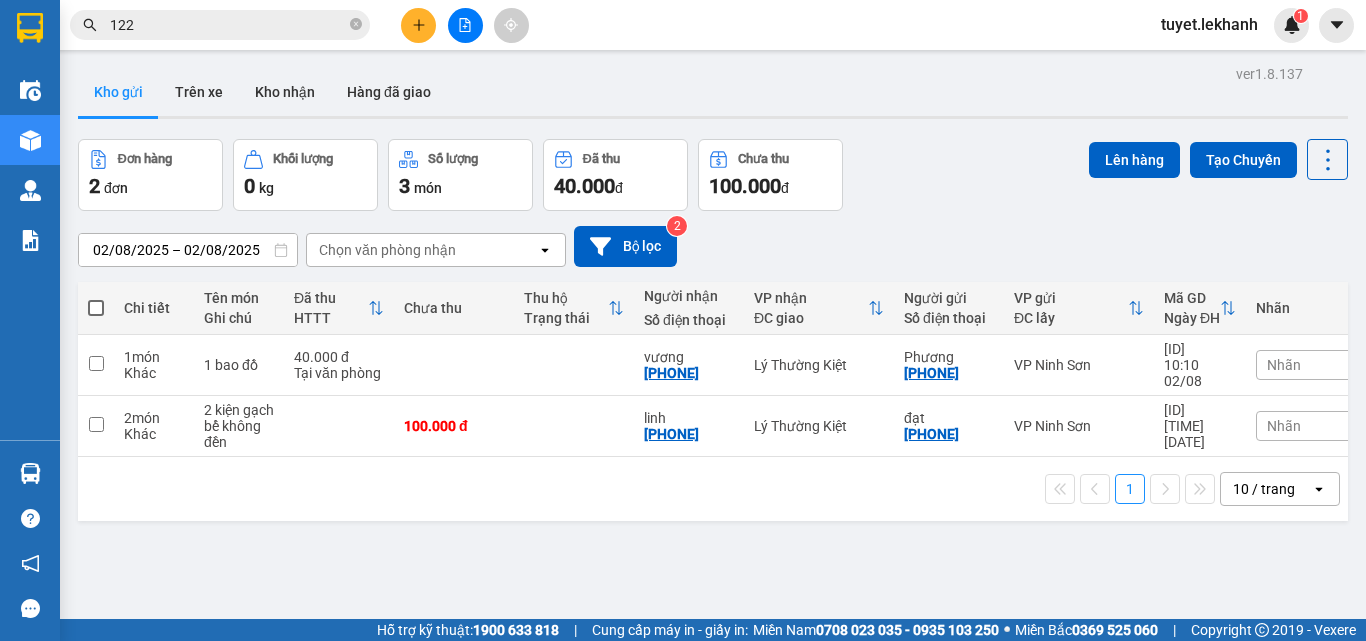 scroll, scrollTop: 92, scrollLeft: 0, axis: vertical 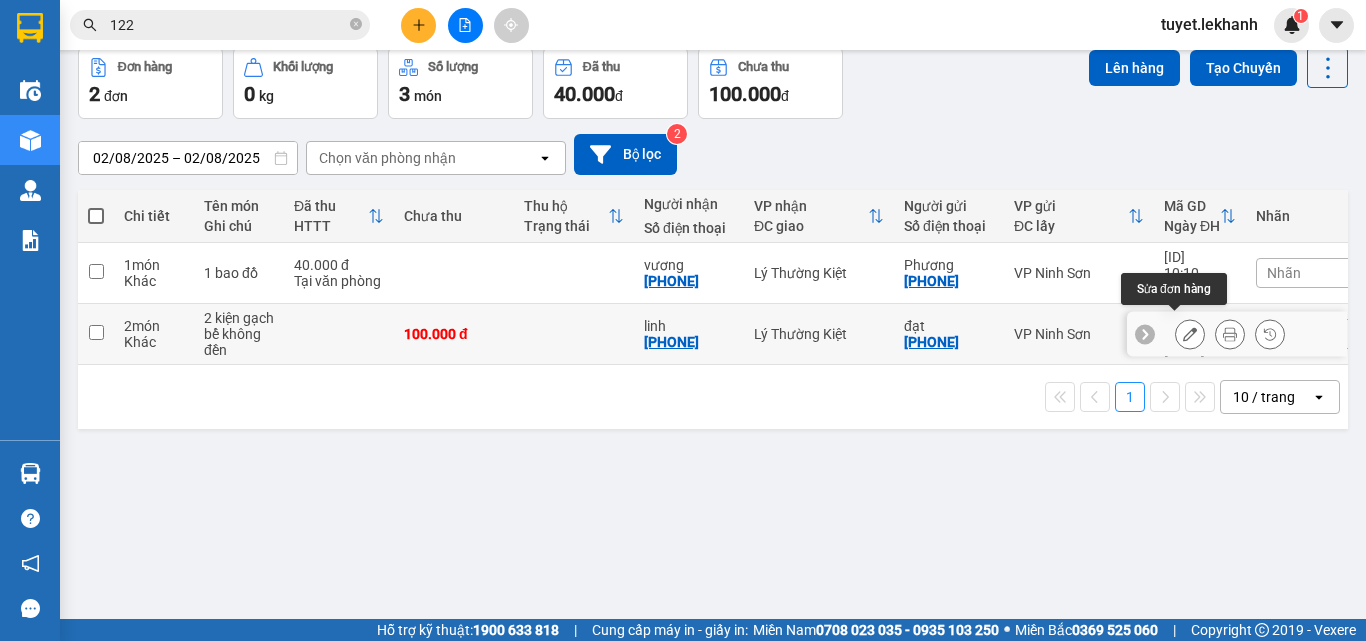 click 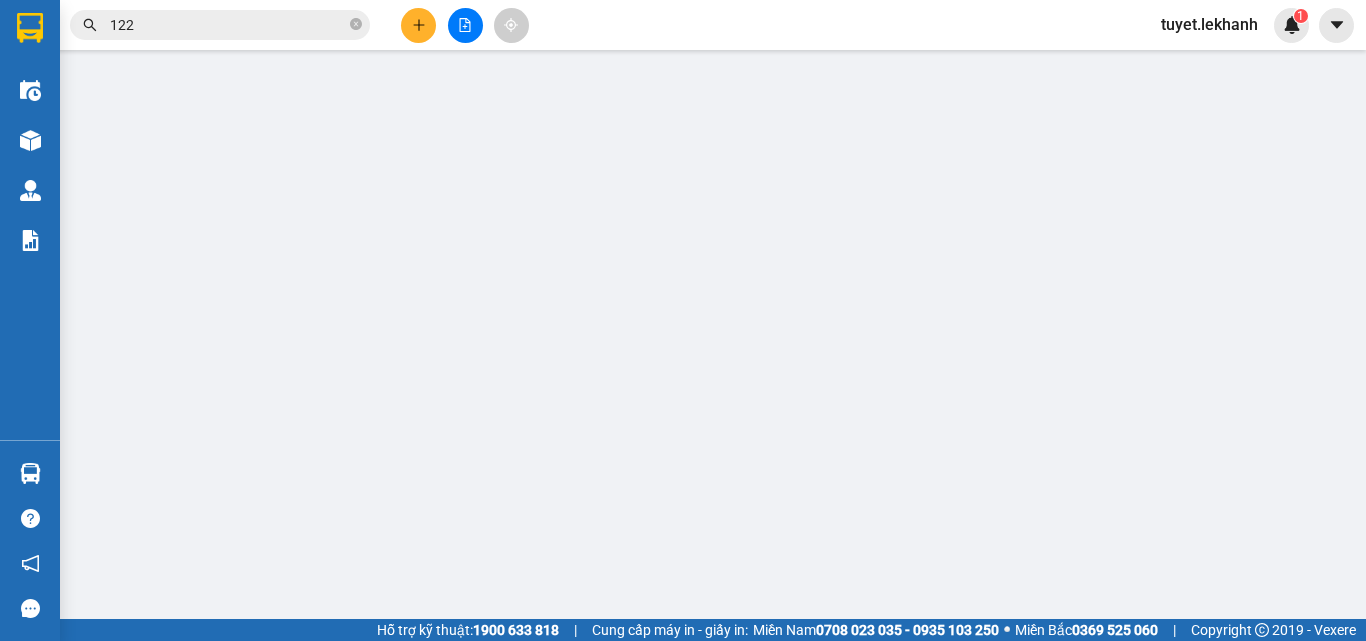 scroll, scrollTop: 0, scrollLeft: 0, axis: both 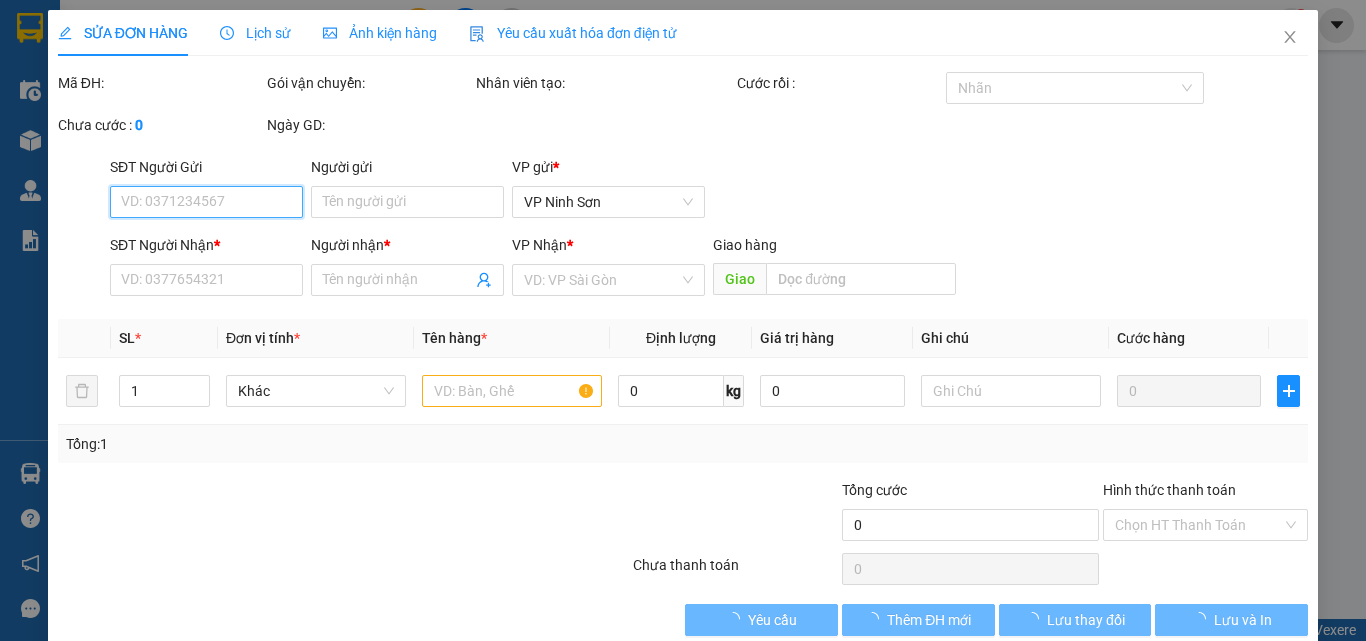 type on "[PHONE]" 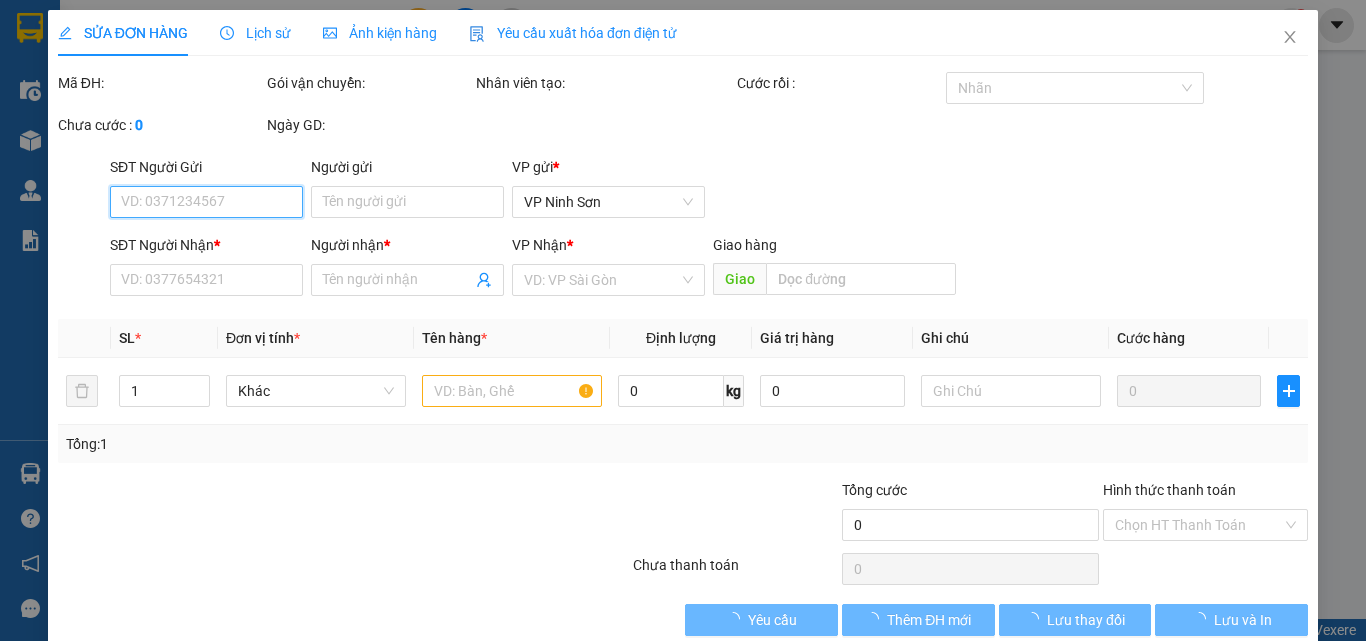 type on "đạt" 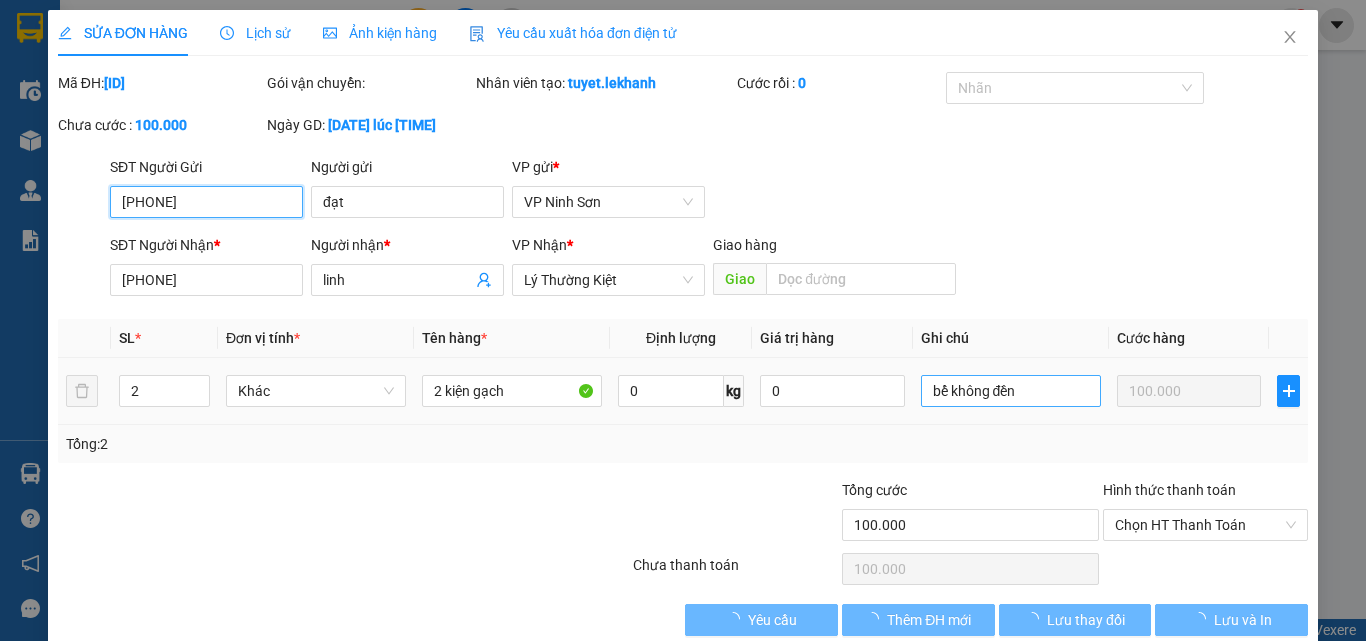 scroll, scrollTop: 34, scrollLeft: 0, axis: vertical 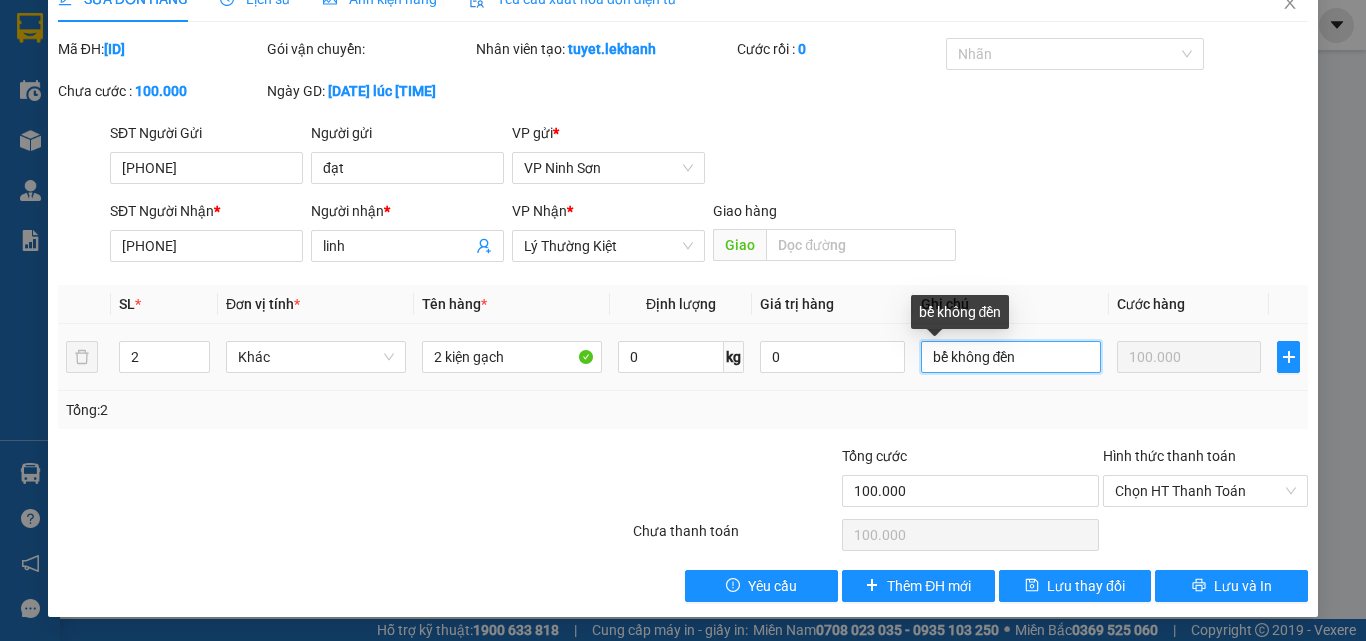 click on "bể không đền" at bounding box center [1011, 357] 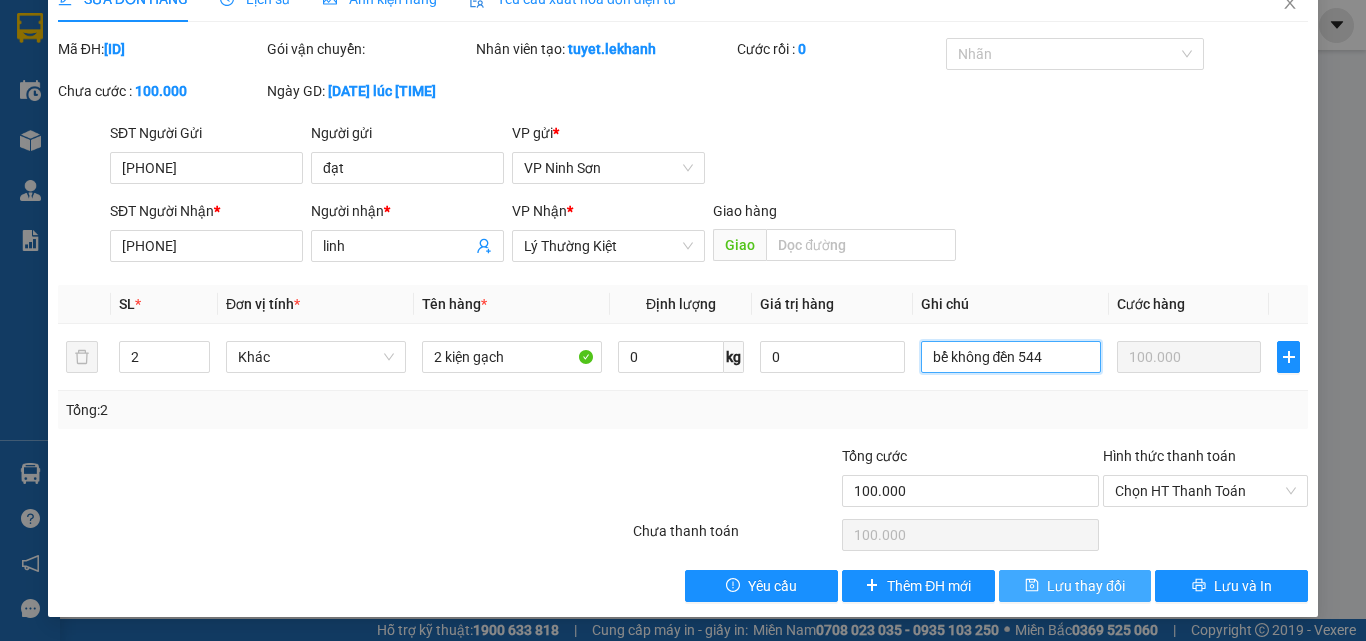 type on "bể không đền 544" 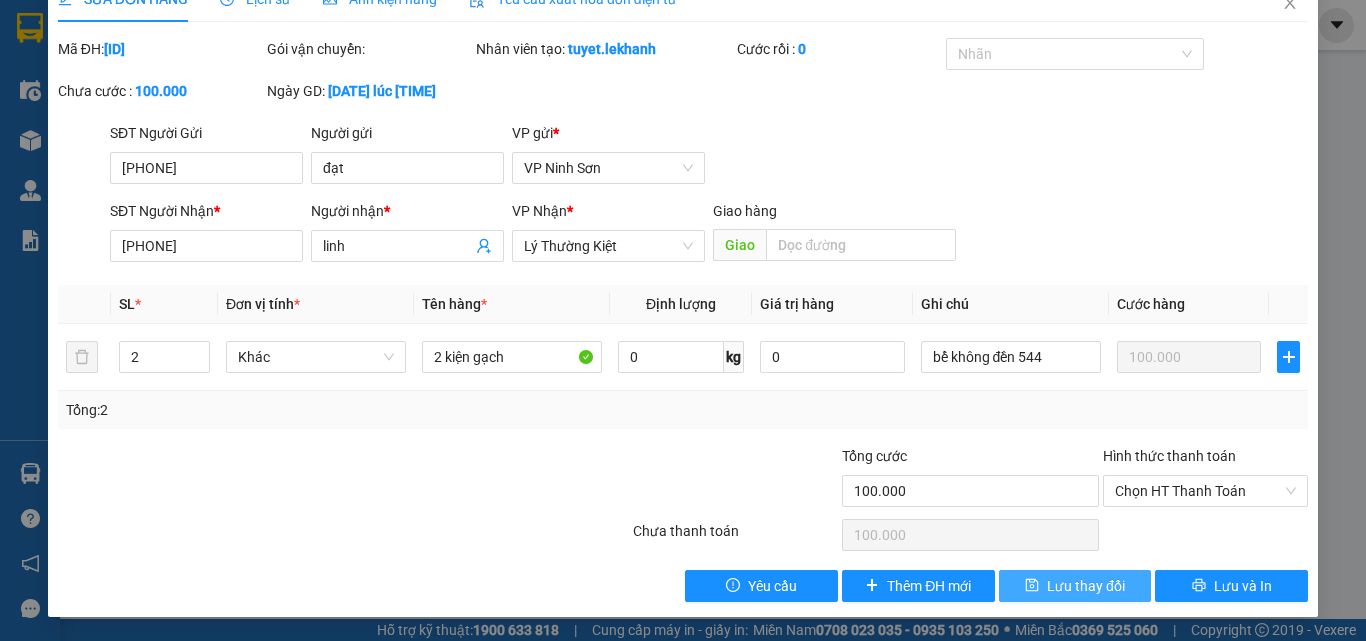 click on "Lưu thay đổi" at bounding box center (1086, 586) 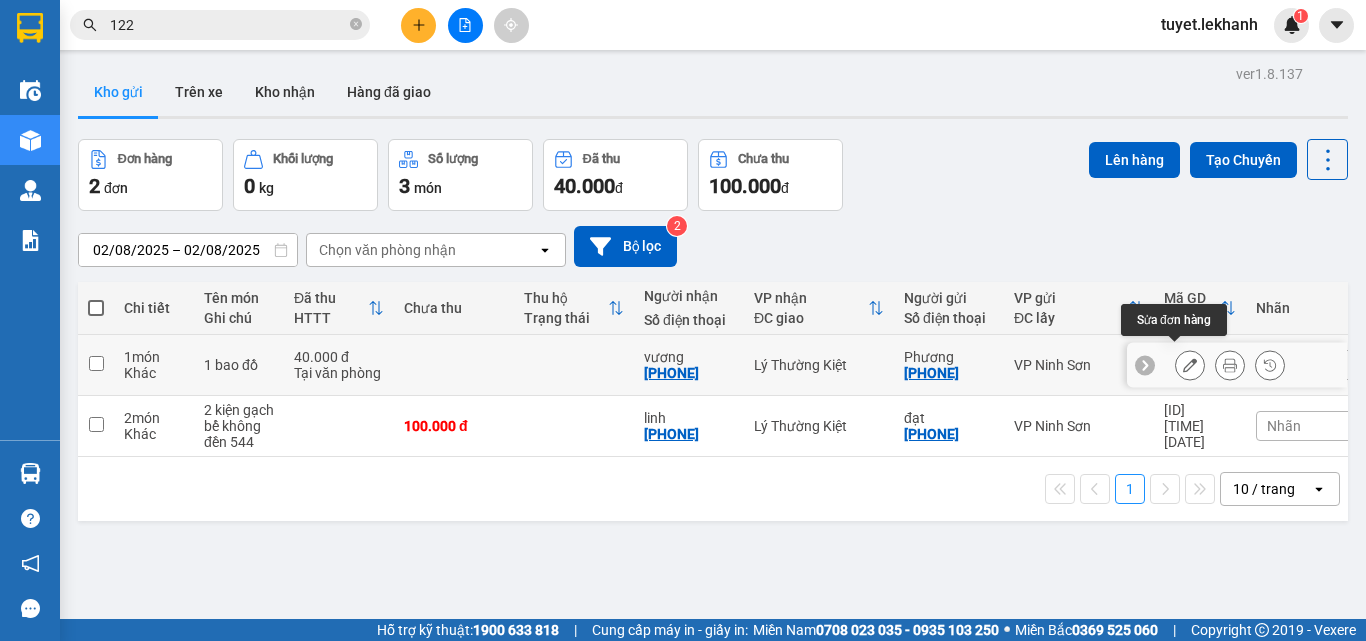 click 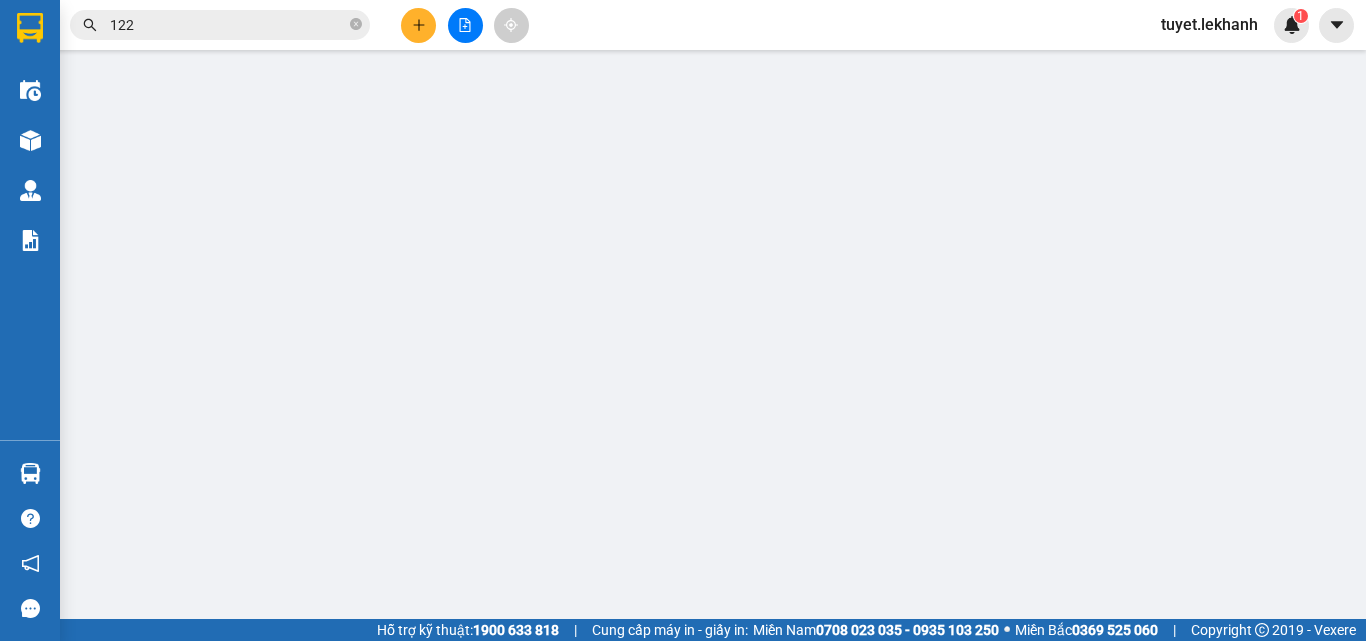 type on "[PHONE]" 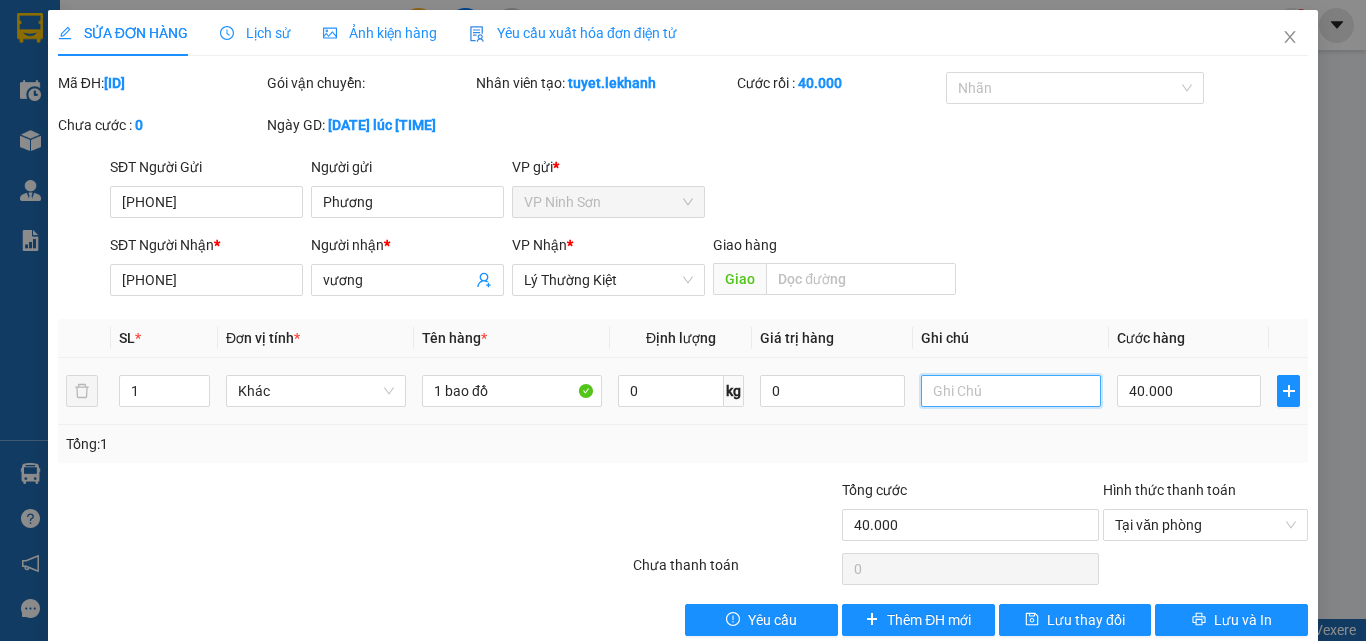 click at bounding box center (1011, 391) 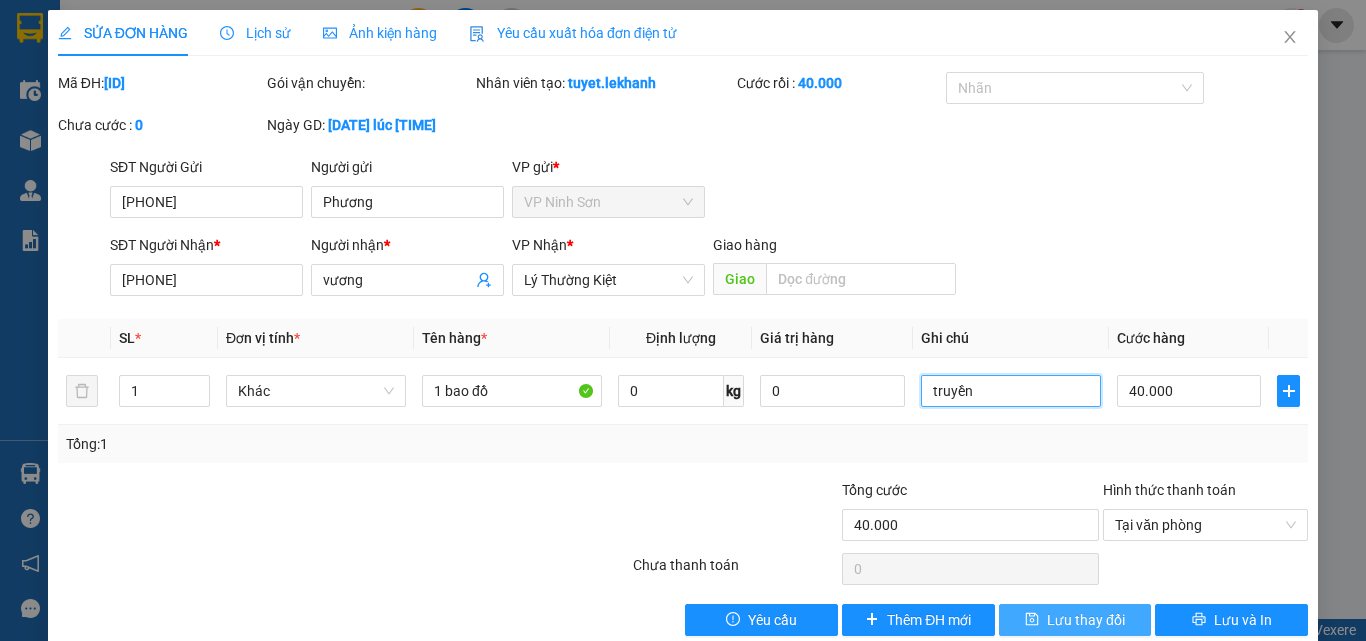 type on "truyền" 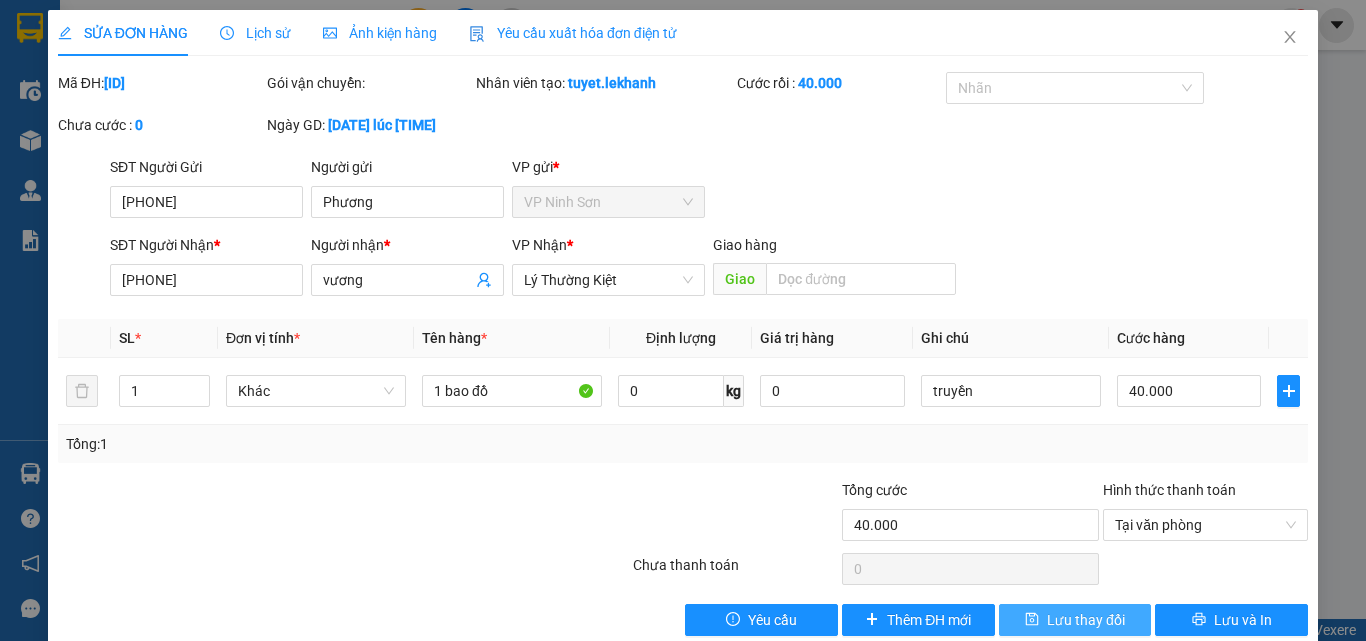 click on "Lưu thay đổi" at bounding box center [1086, 620] 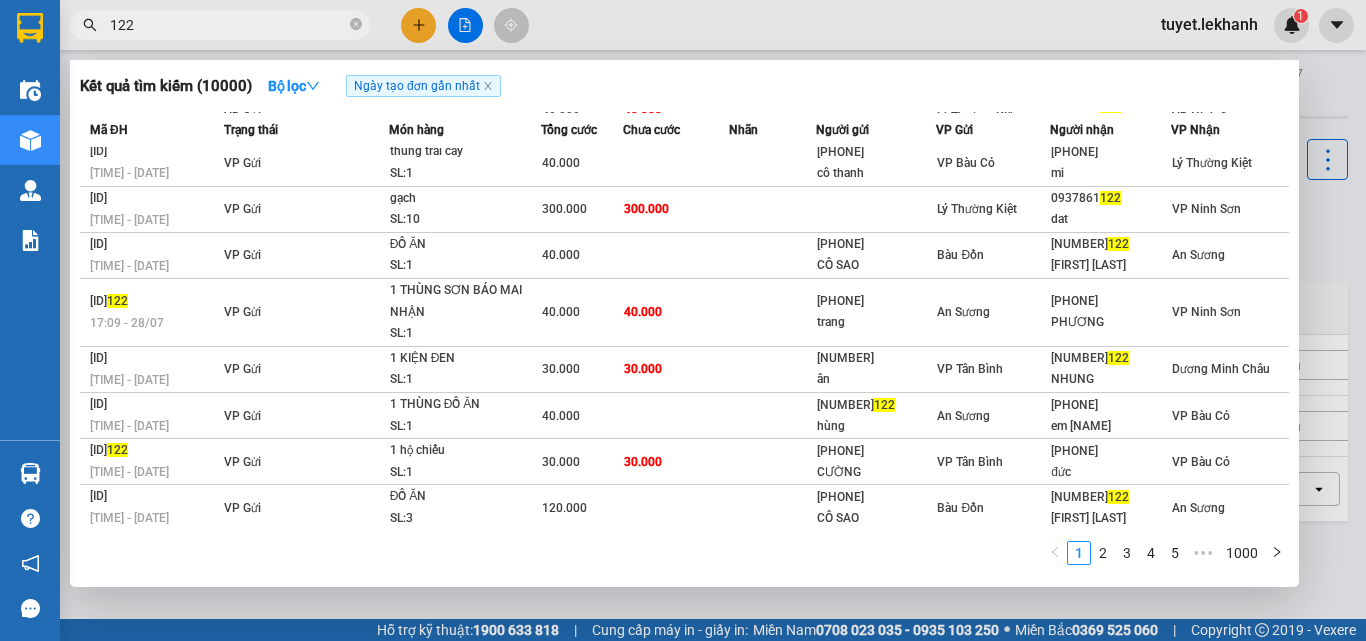 click on "122" at bounding box center [228, 25] 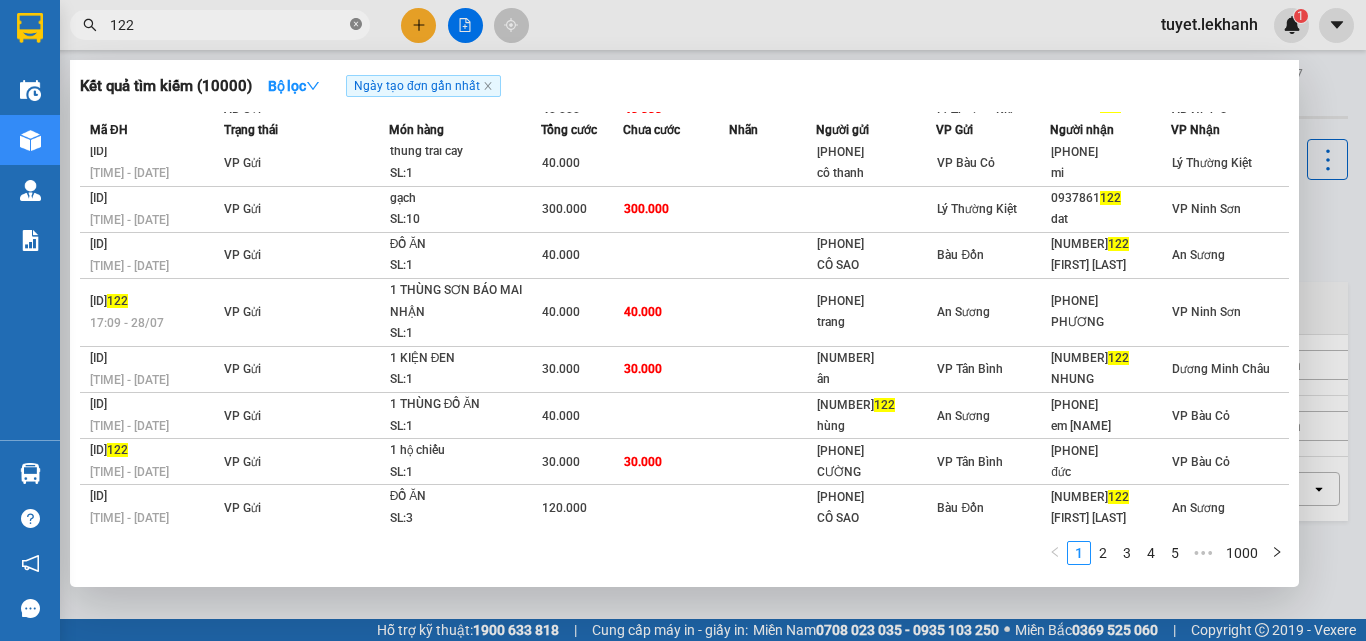 click 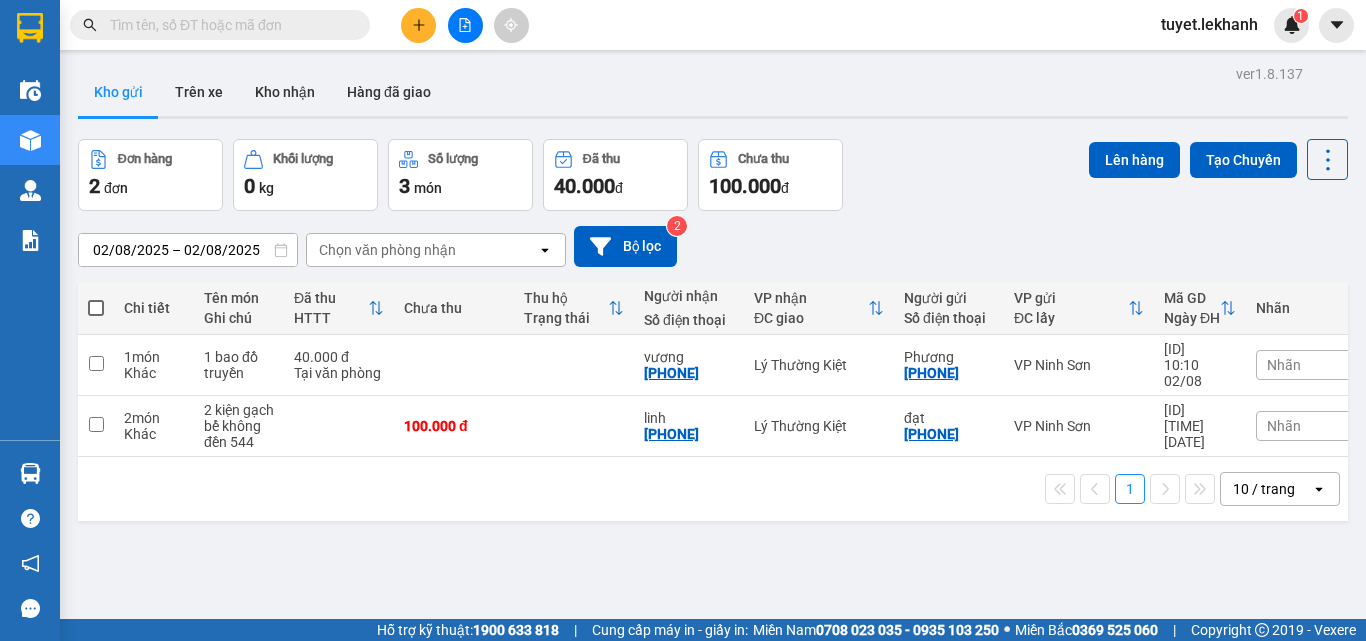 click at bounding box center [228, 25] 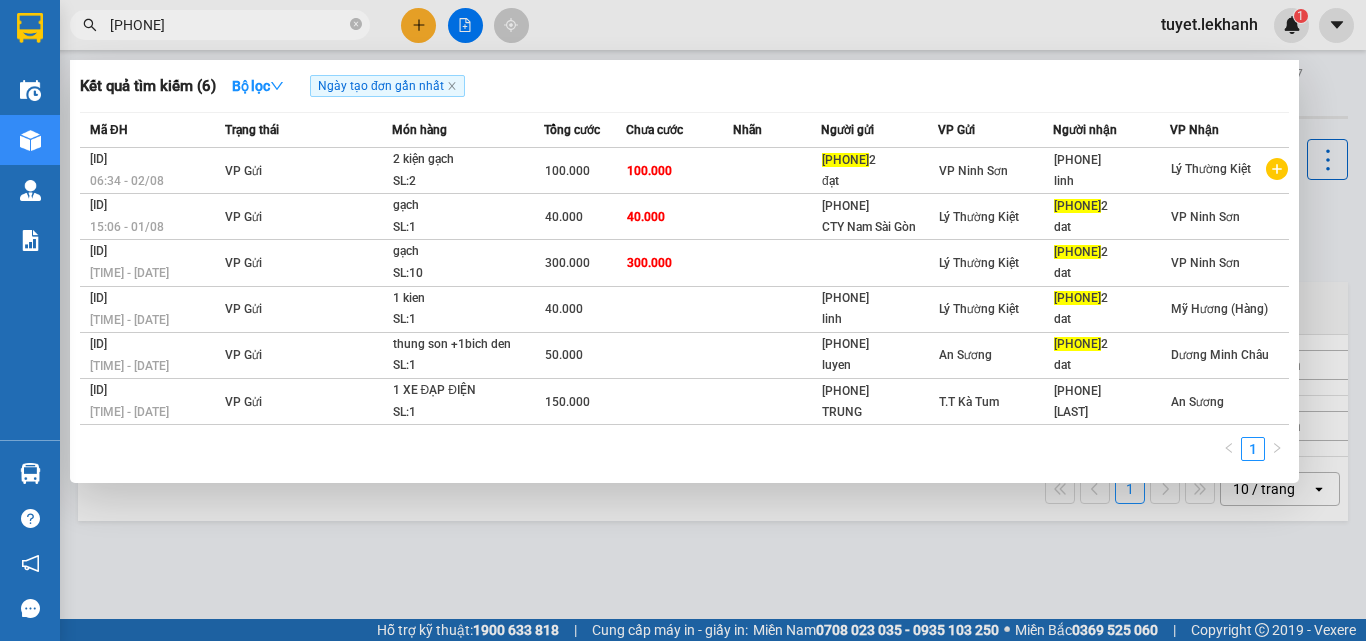 type on "[PHONE]" 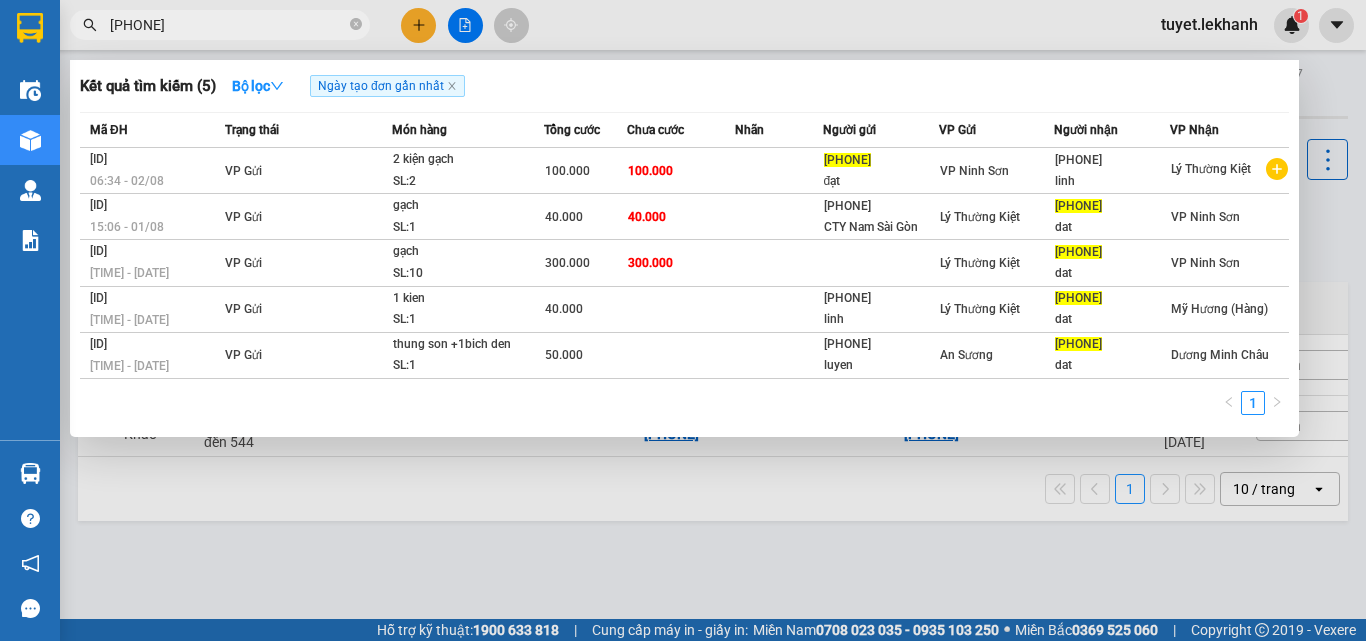 click on "[PHONE]" at bounding box center (228, 25) 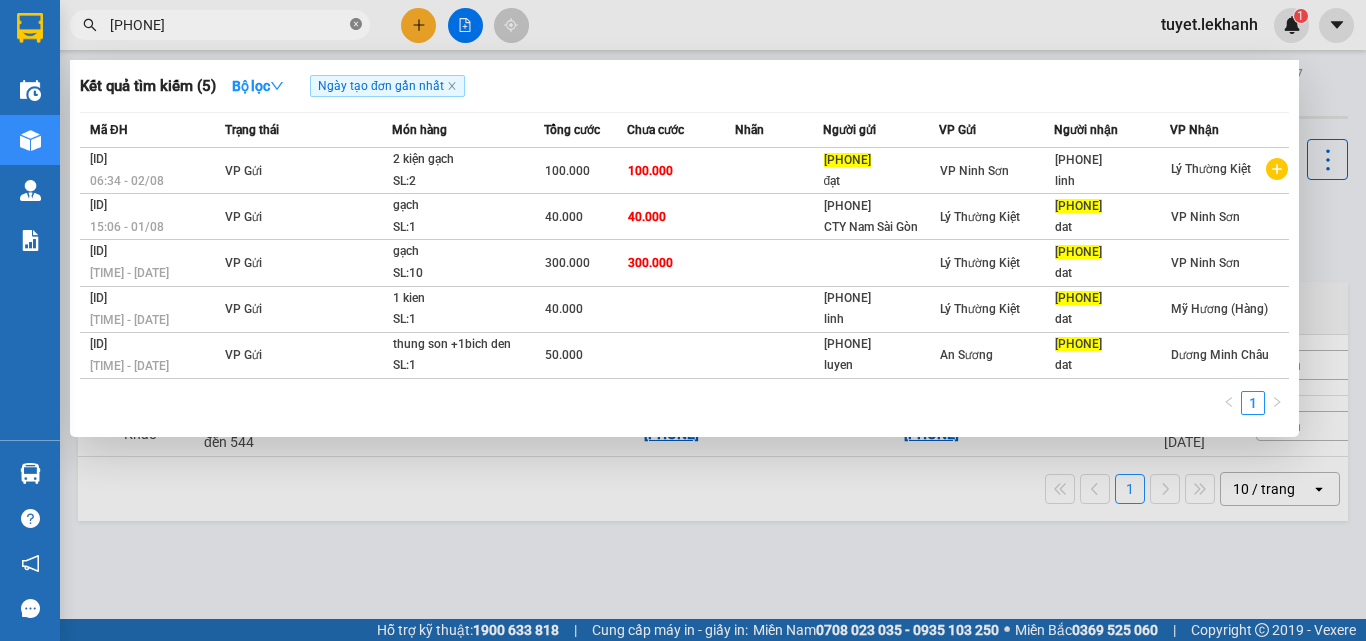 click 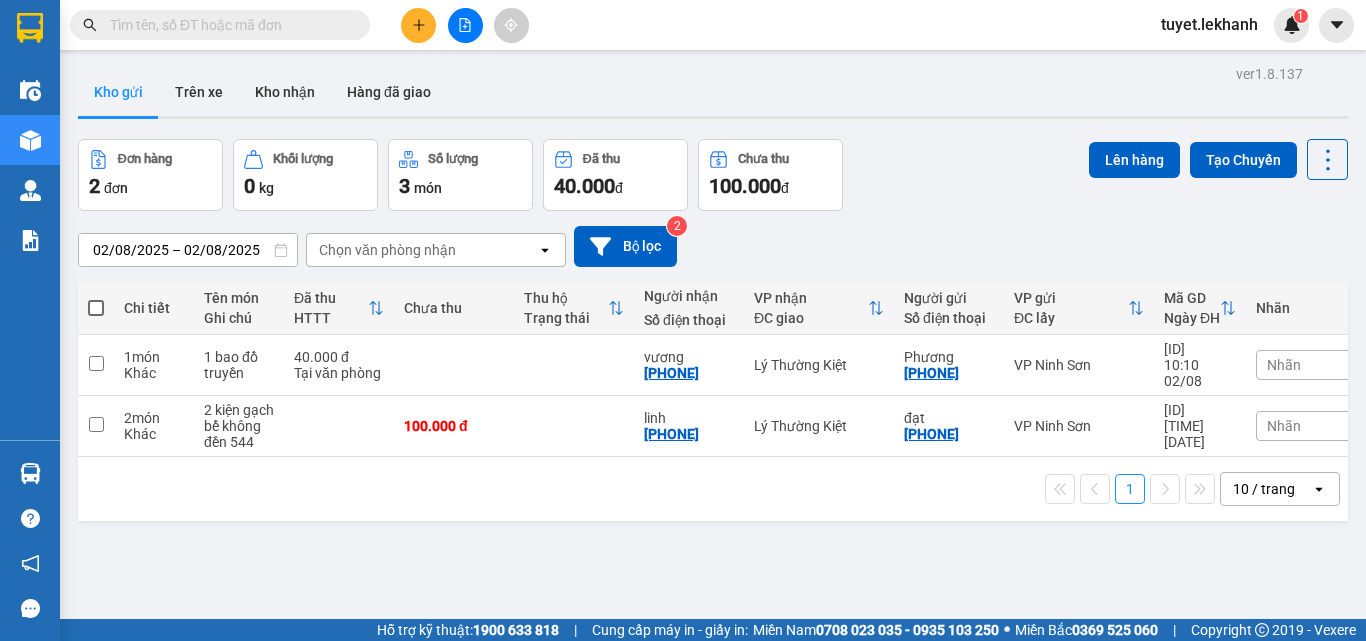 click at bounding box center (228, 25) 